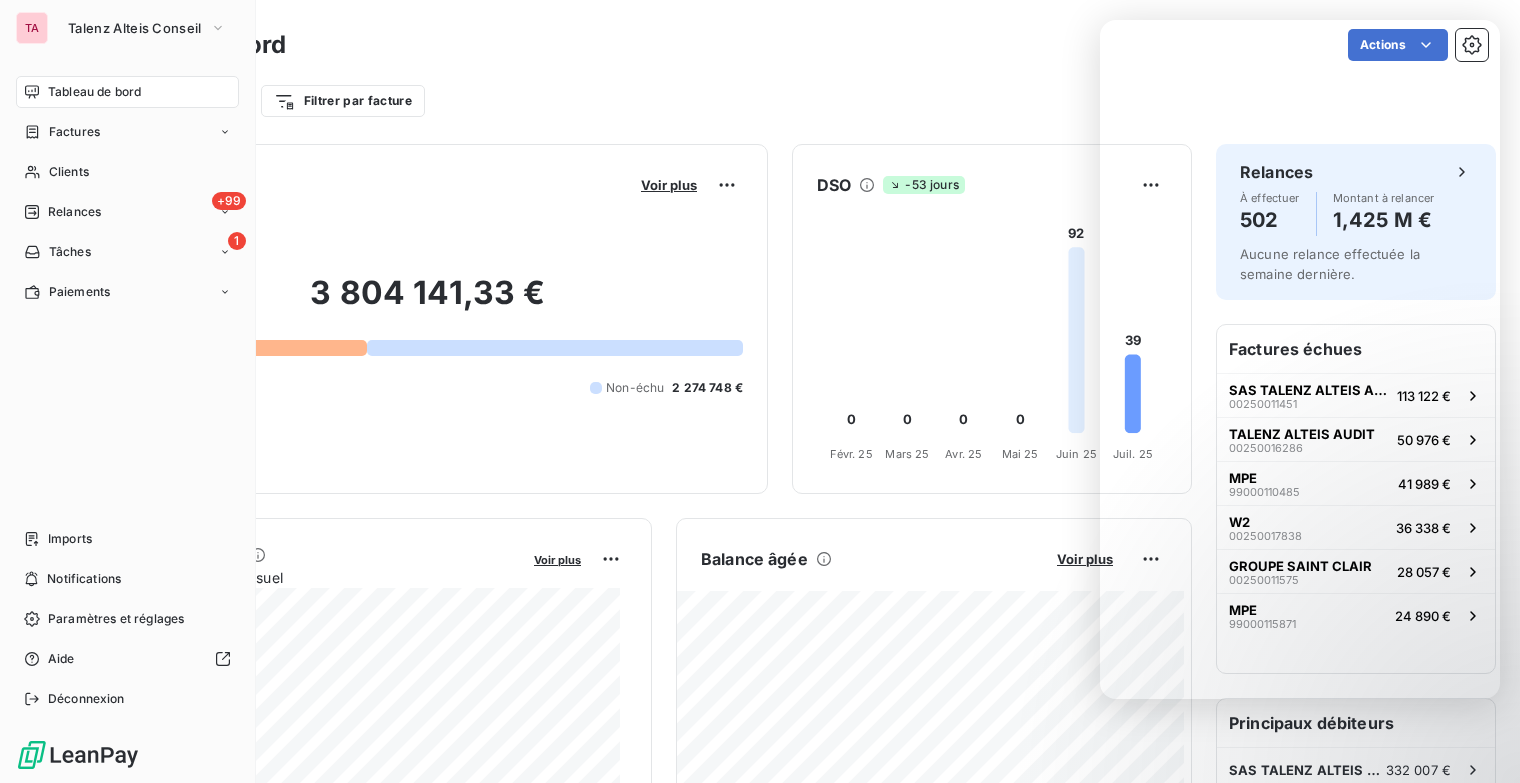 scroll, scrollTop: 0, scrollLeft: 0, axis: both 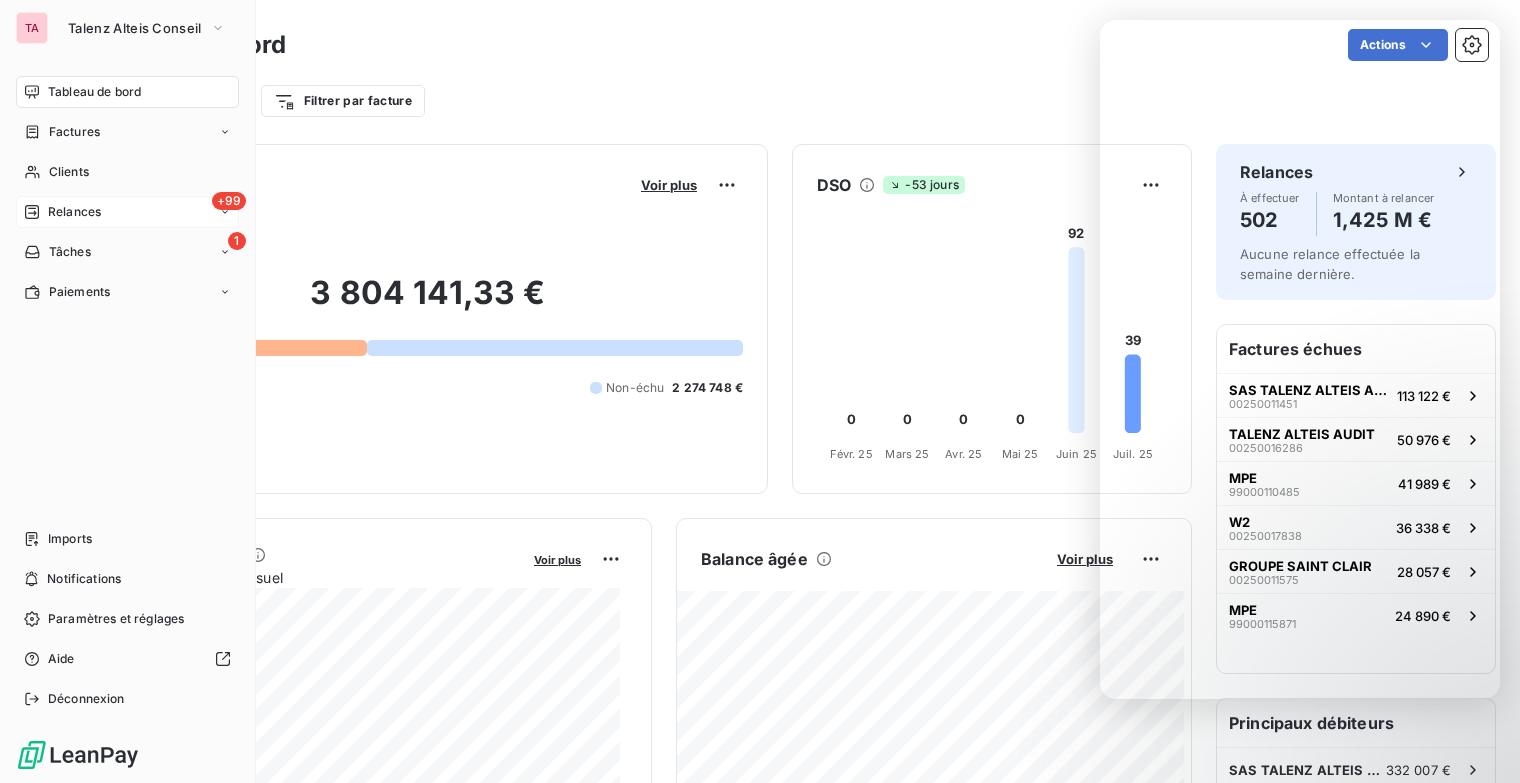 click on "Relances" at bounding box center (74, 212) 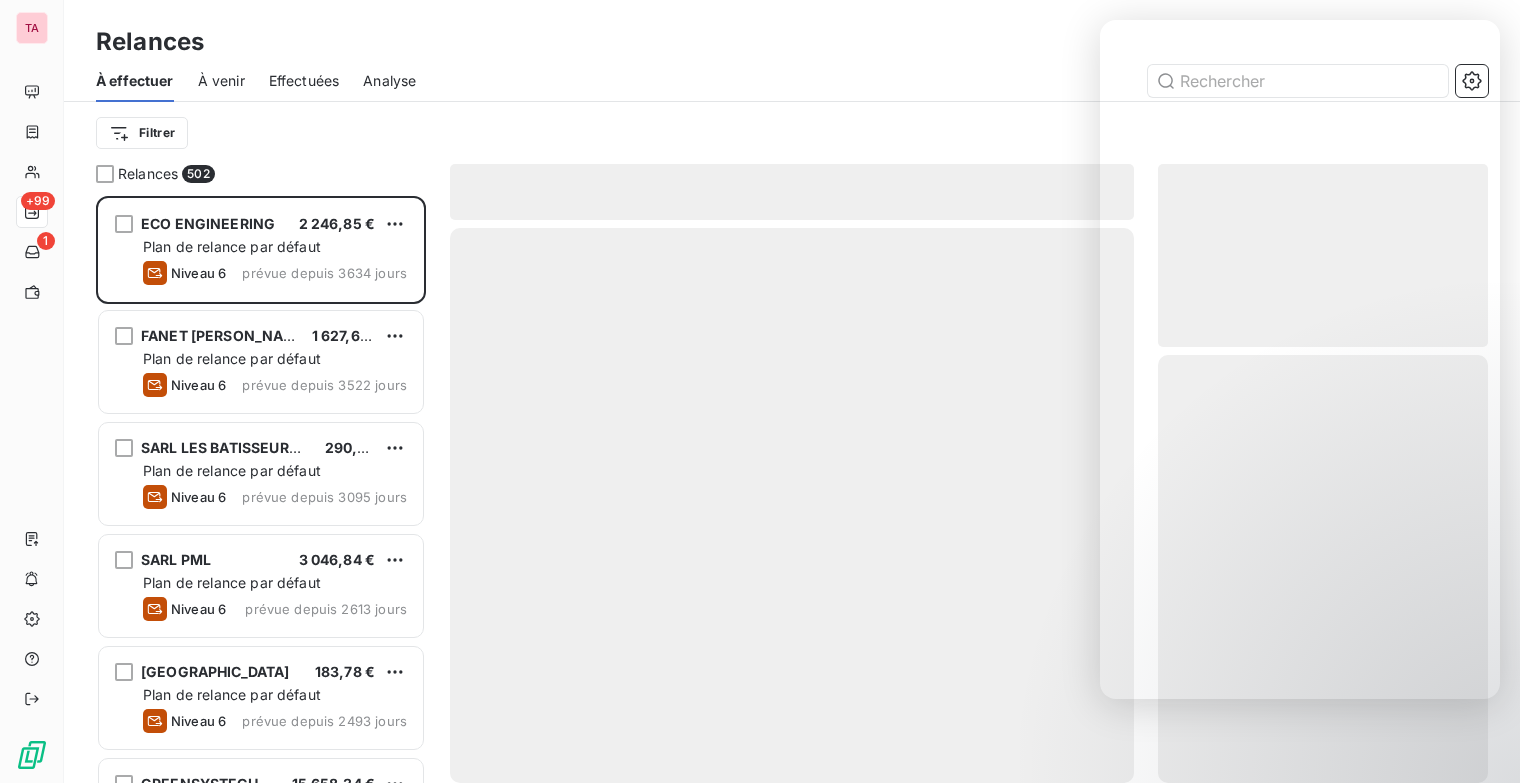 scroll, scrollTop: 16, scrollLeft: 16, axis: both 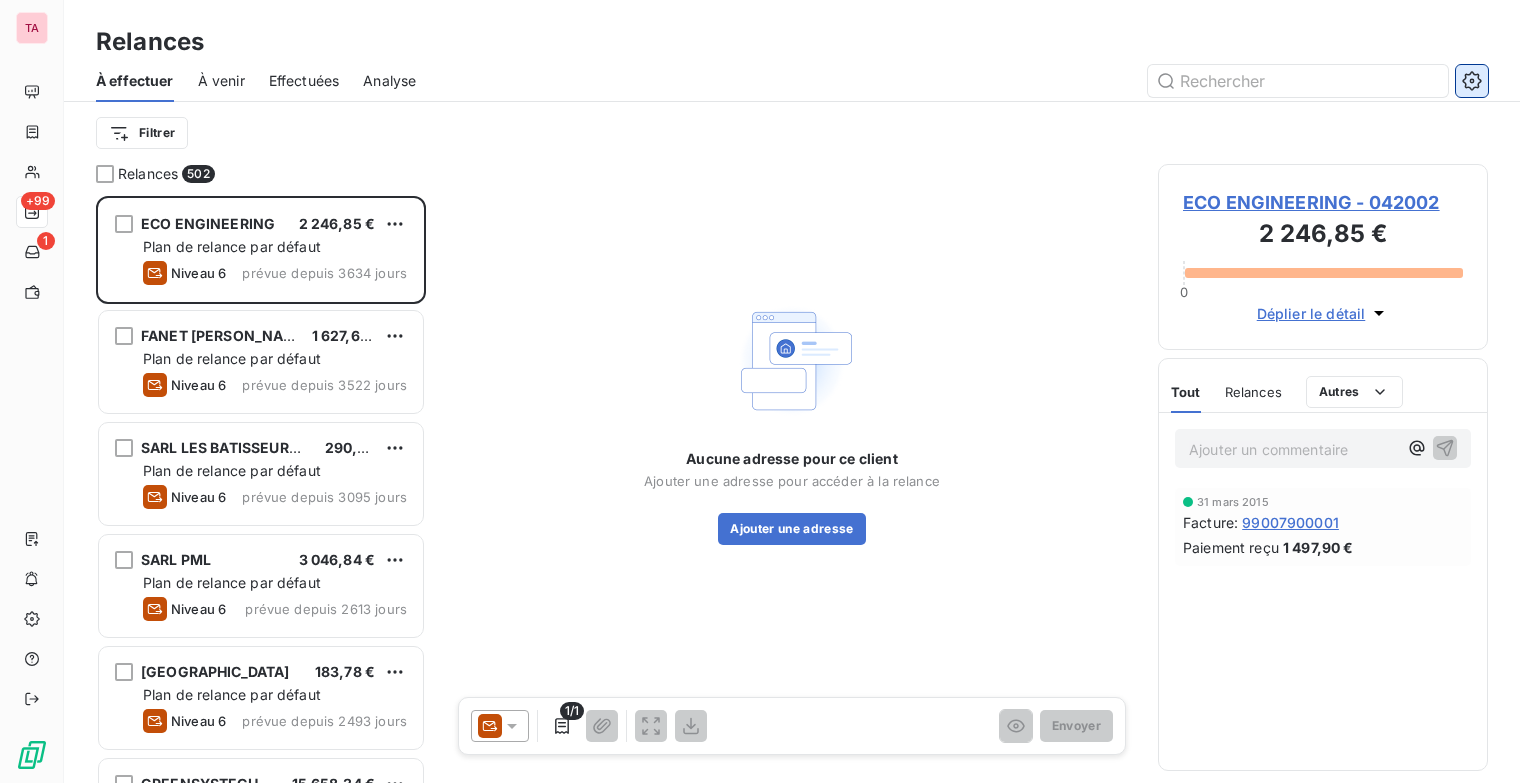 click 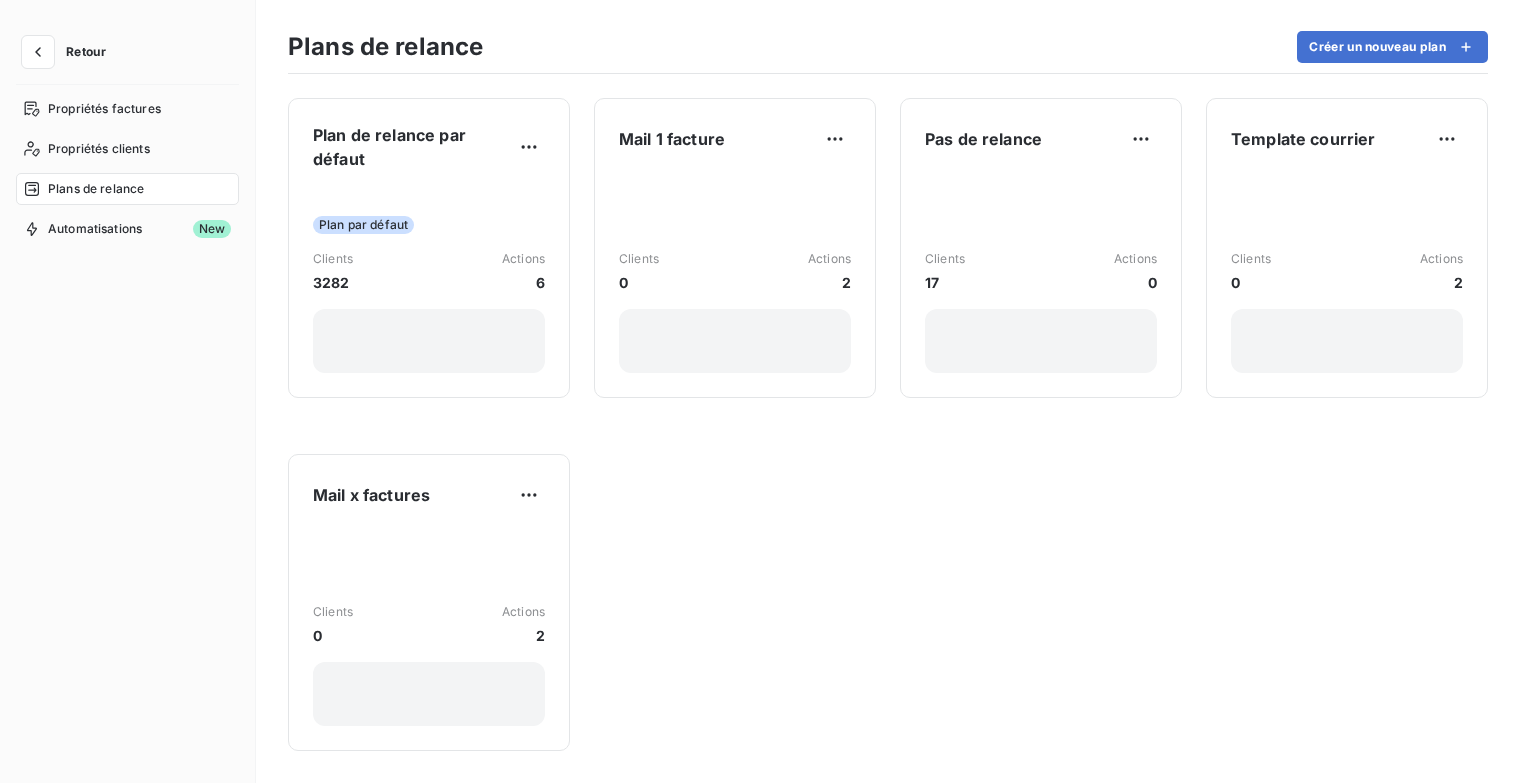 click on "Propriétés factures Propriétés clients Plans de relance Automatisations New" at bounding box center [127, 420] 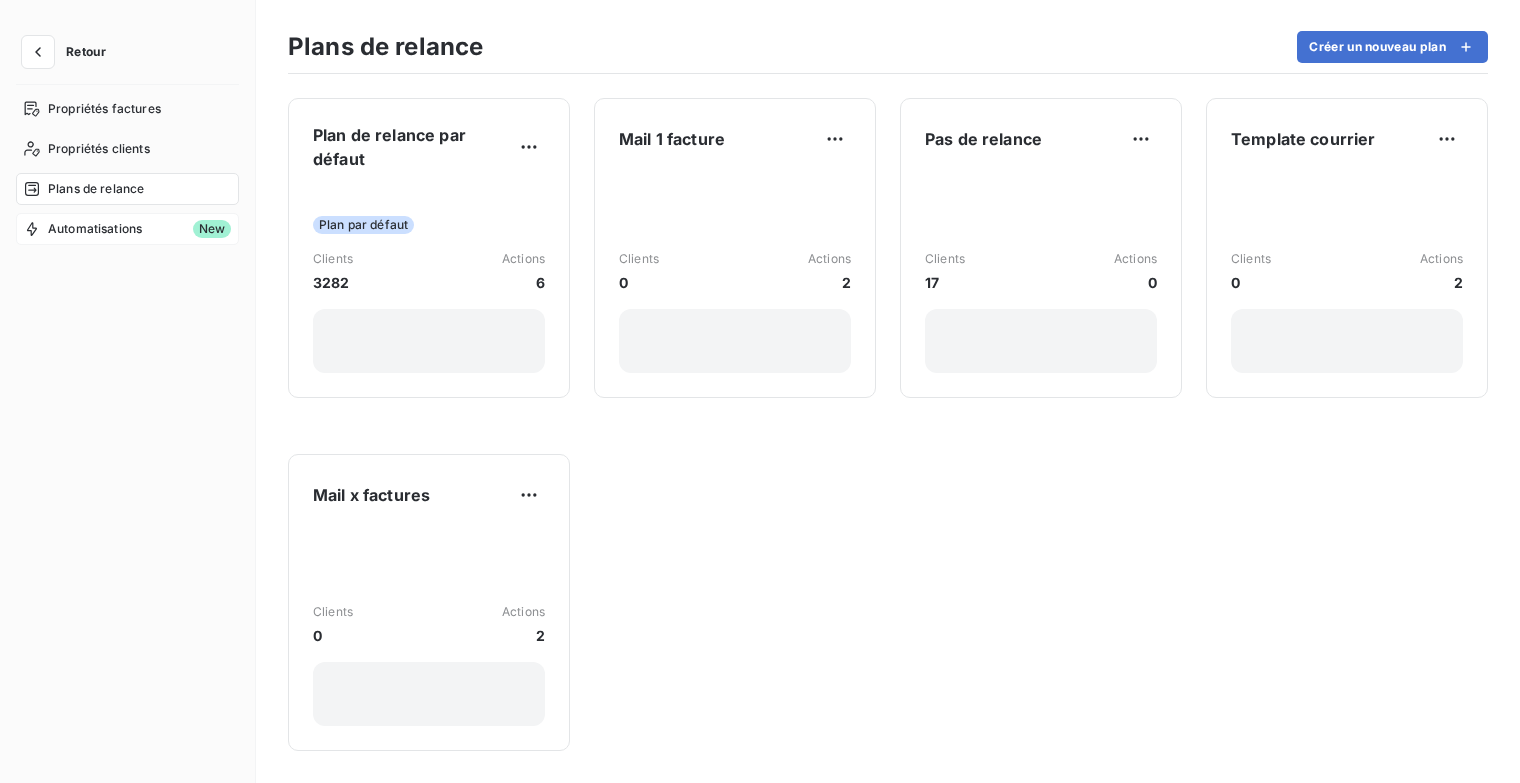 click on "Automatisations" at bounding box center (95, 229) 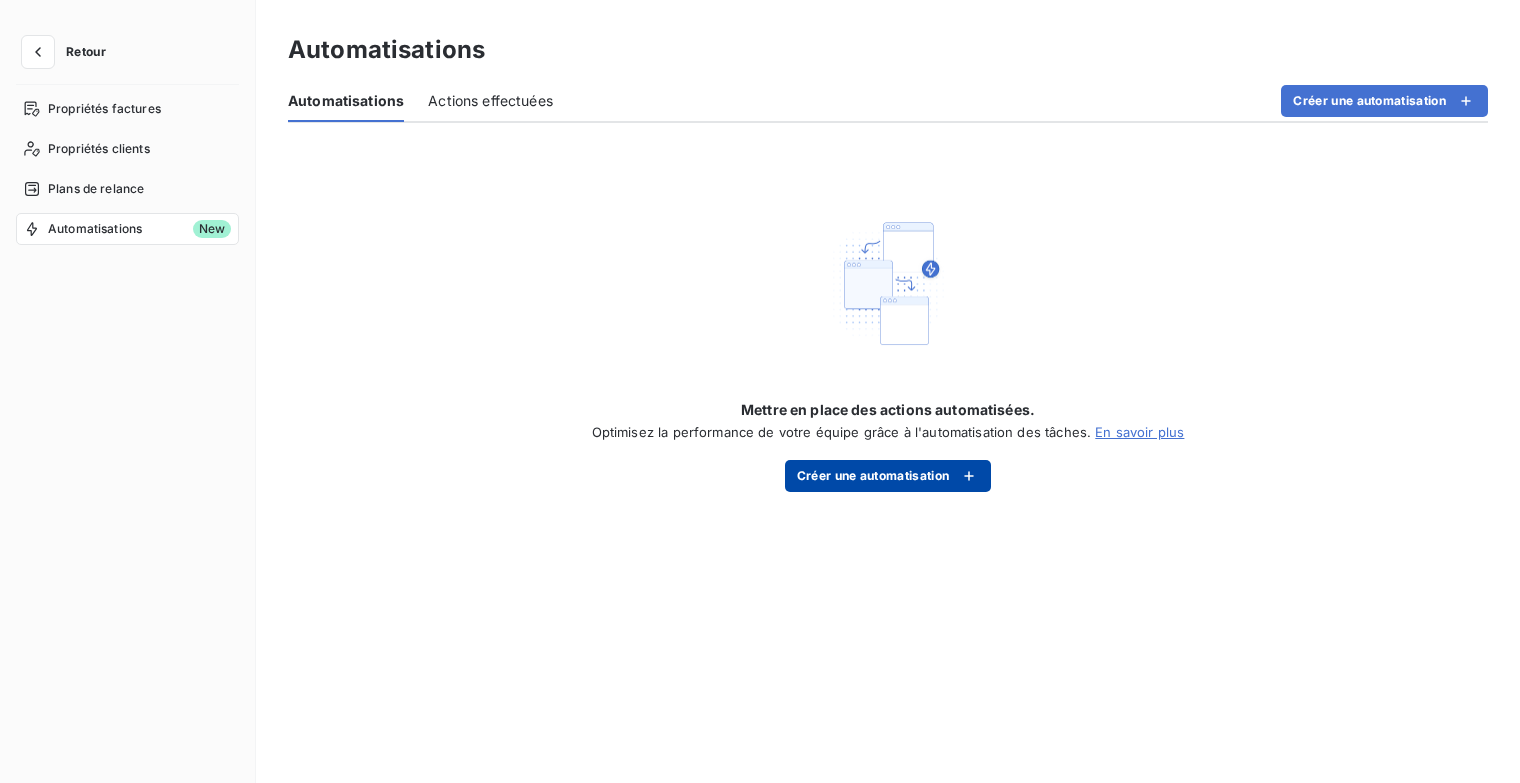 click 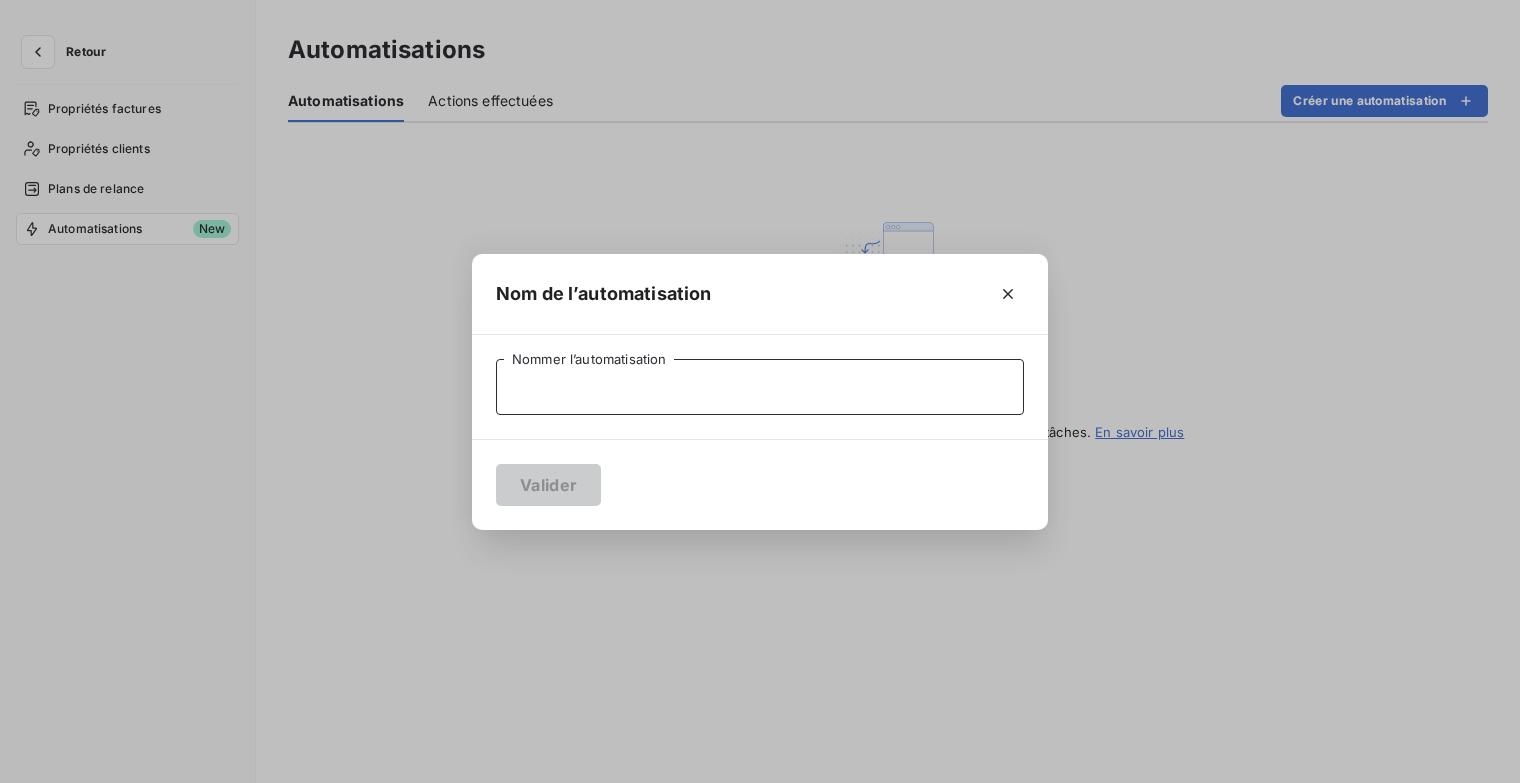 click on "Nommer l’automatisation" at bounding box center [760, 387] 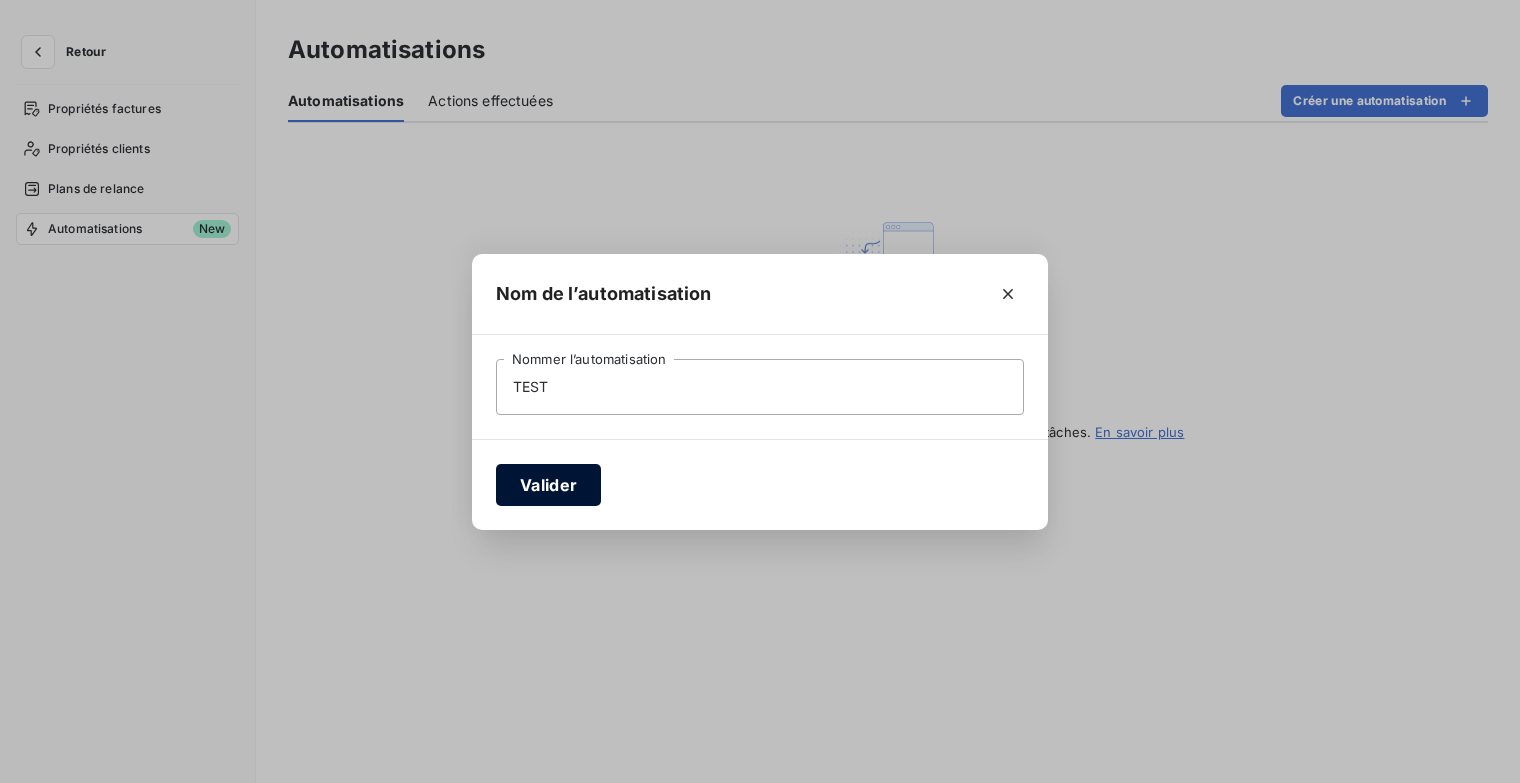 click on "Valider" at bounding box center [548, 485] 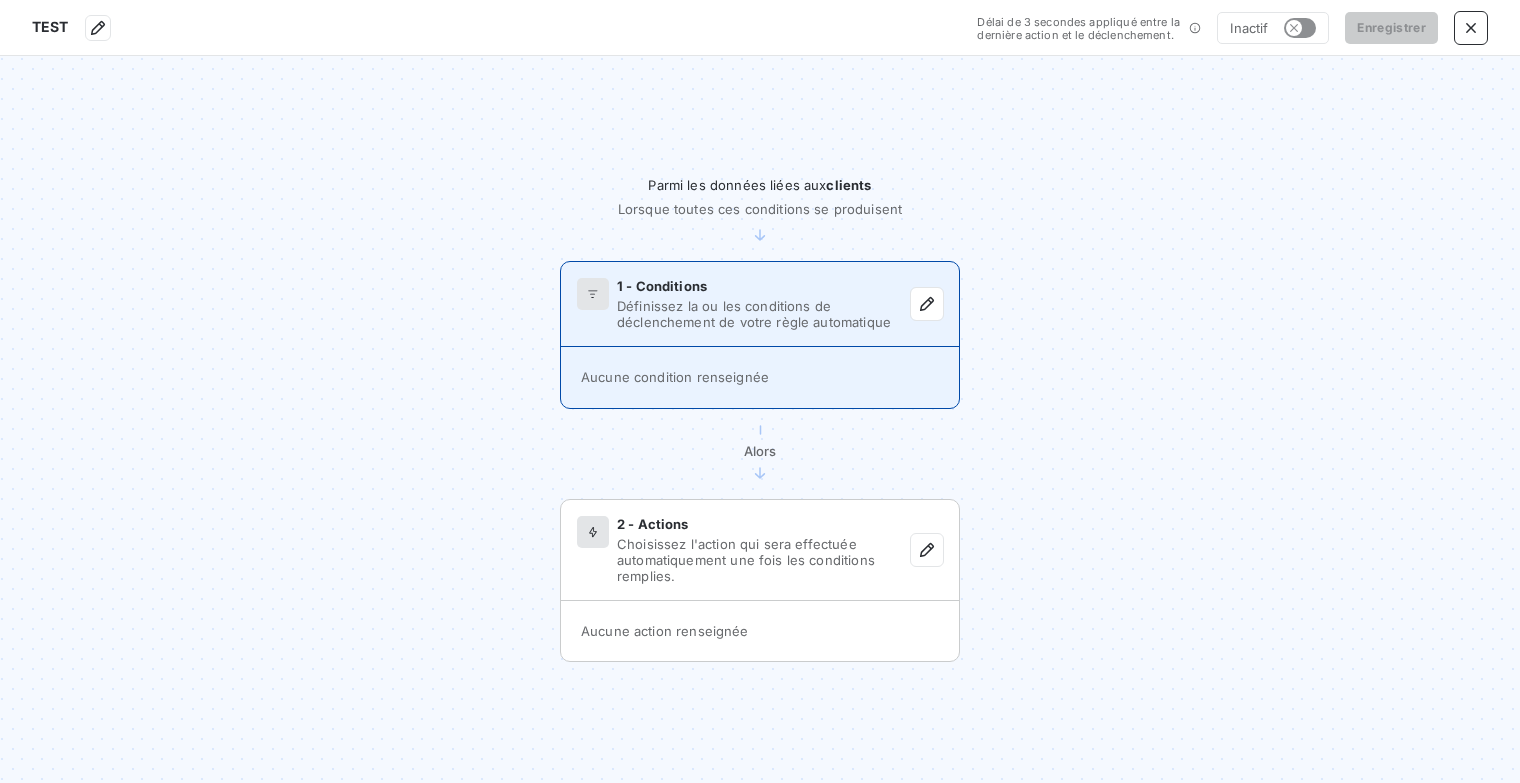 click on "Définissez la ou les conditions de déclenchement de votre règle automatique" at bounding box center [764, 314] 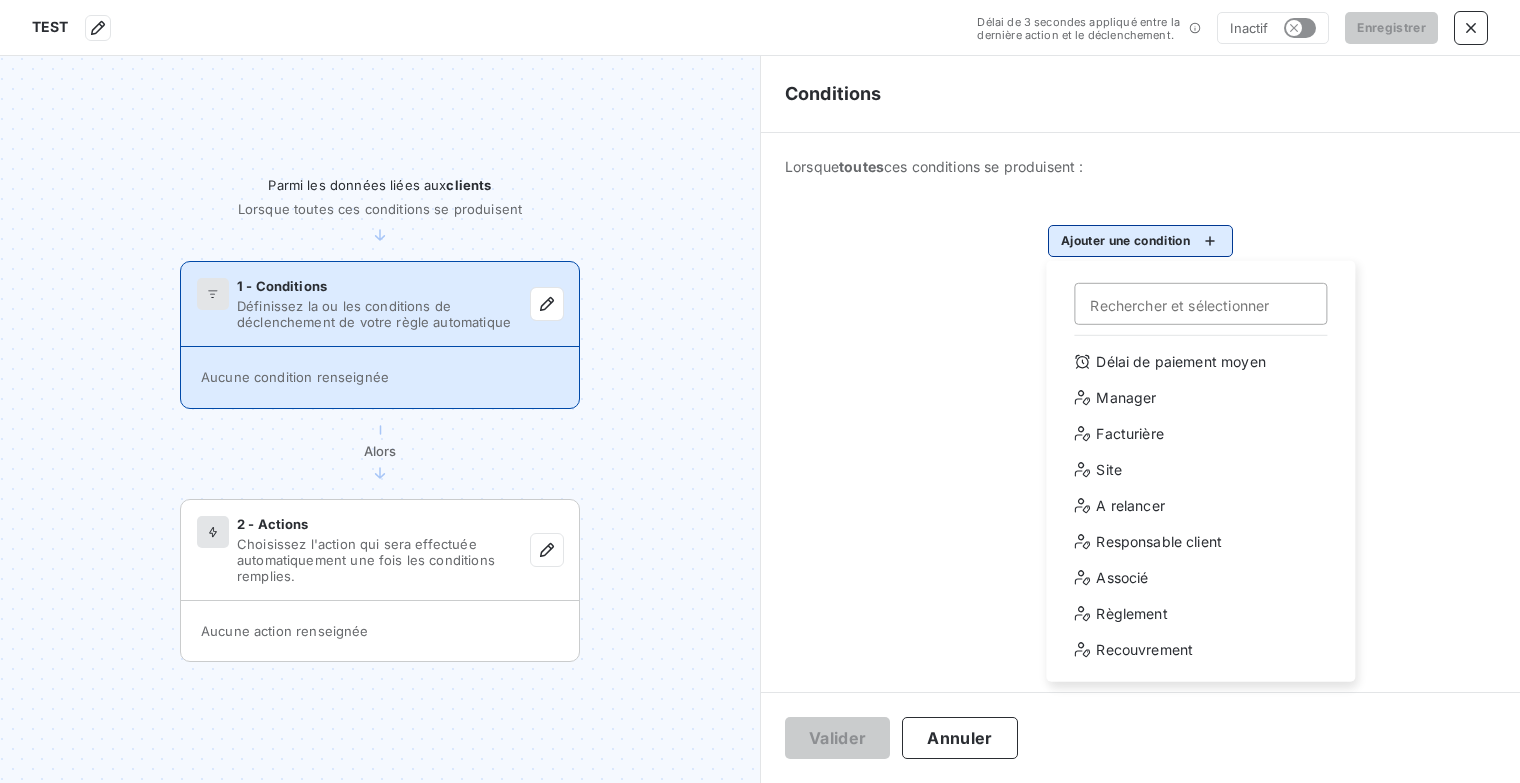 click on "TEST Délai de 3 secondes appliqué entre la dernière action et le déclenchement. Inactif Enregistrer Parmi les données liées aux  clients Lorsque toutes ces conditions se produisent 1 - Conditions Définissez la ou les conditions de déclenchement de votre règle automatique Aucune condition renseignée Alors 2 - Actions Choisissez l'action qui sera effectuée automatiquement une fois les conditions remplies. Aucune action renseignée Conditions Lorsque  toutes  ces conditions se produisent :  Ajouter une condition Rechercher et sélectionner Délai de paiement moyen Manager Facturière Site A relancer Responsable client Associé Règlement Recouvrement Valider Annuler" at bounding box center (760, 391) 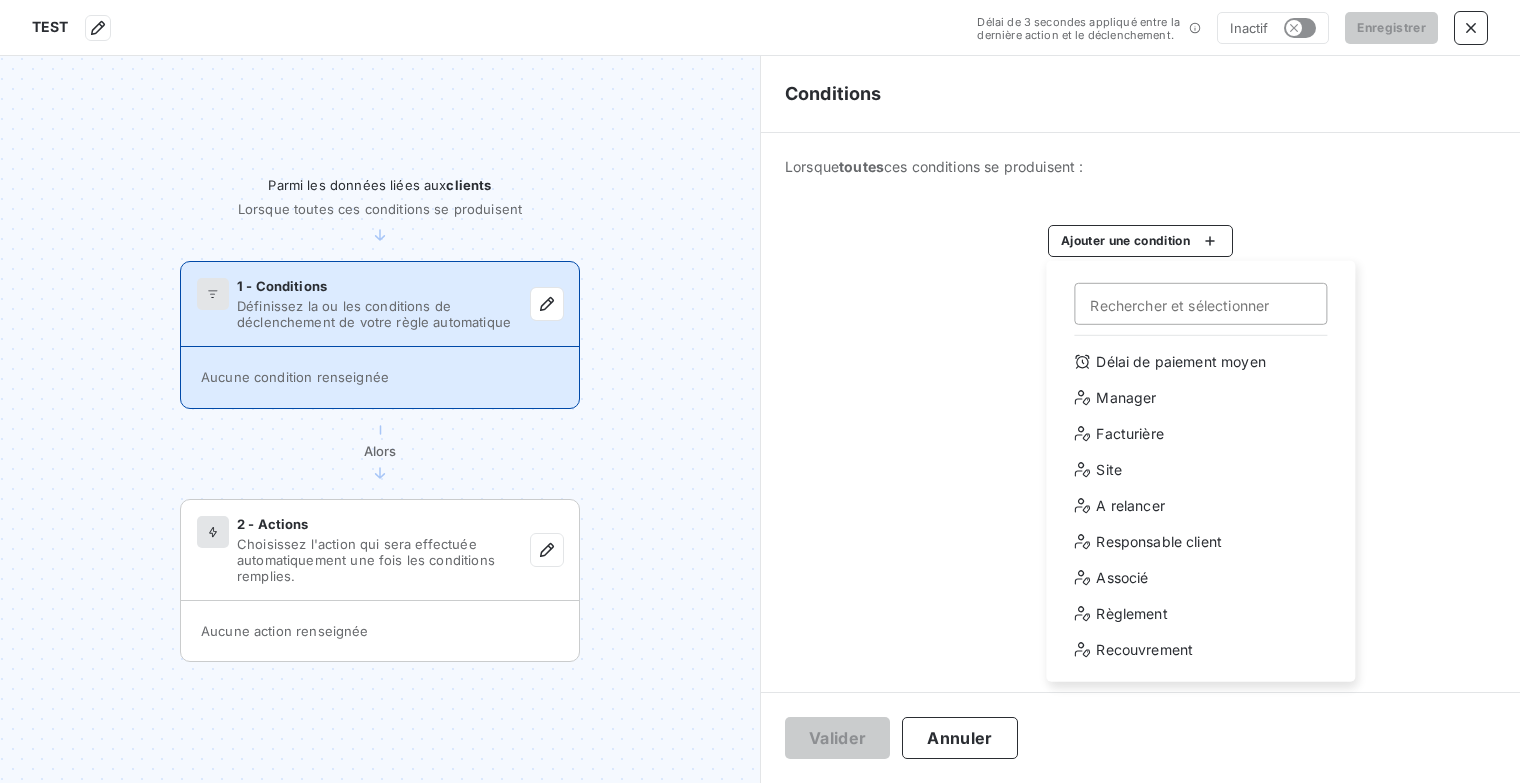 click on "TEST Délai de 3 secondes appliqué entre la dernière action et le déclenchement. Inactif Enregistrer Parmi les données liées aux  clients Lorsque toutes ces conditions se produisent 1 - Conditions Définissez la ou les conditions de déclenchement de votre règle automatique Aucune condition renseignée Alors 2 - Actions Choisissez l'action qui sera effectuée automatiquement une fois les conditions remplies. Aucune action renseignée Conditions Lorsque  toutes  ces conditions se produisent :  Ajouter une condition Rechercher et sélectionner Délai de paiement moyen Manager Facturière Site A relancer Responsable client Associé Règlement Recouvrement Valider Annuler" at bounding box center (760, 391) 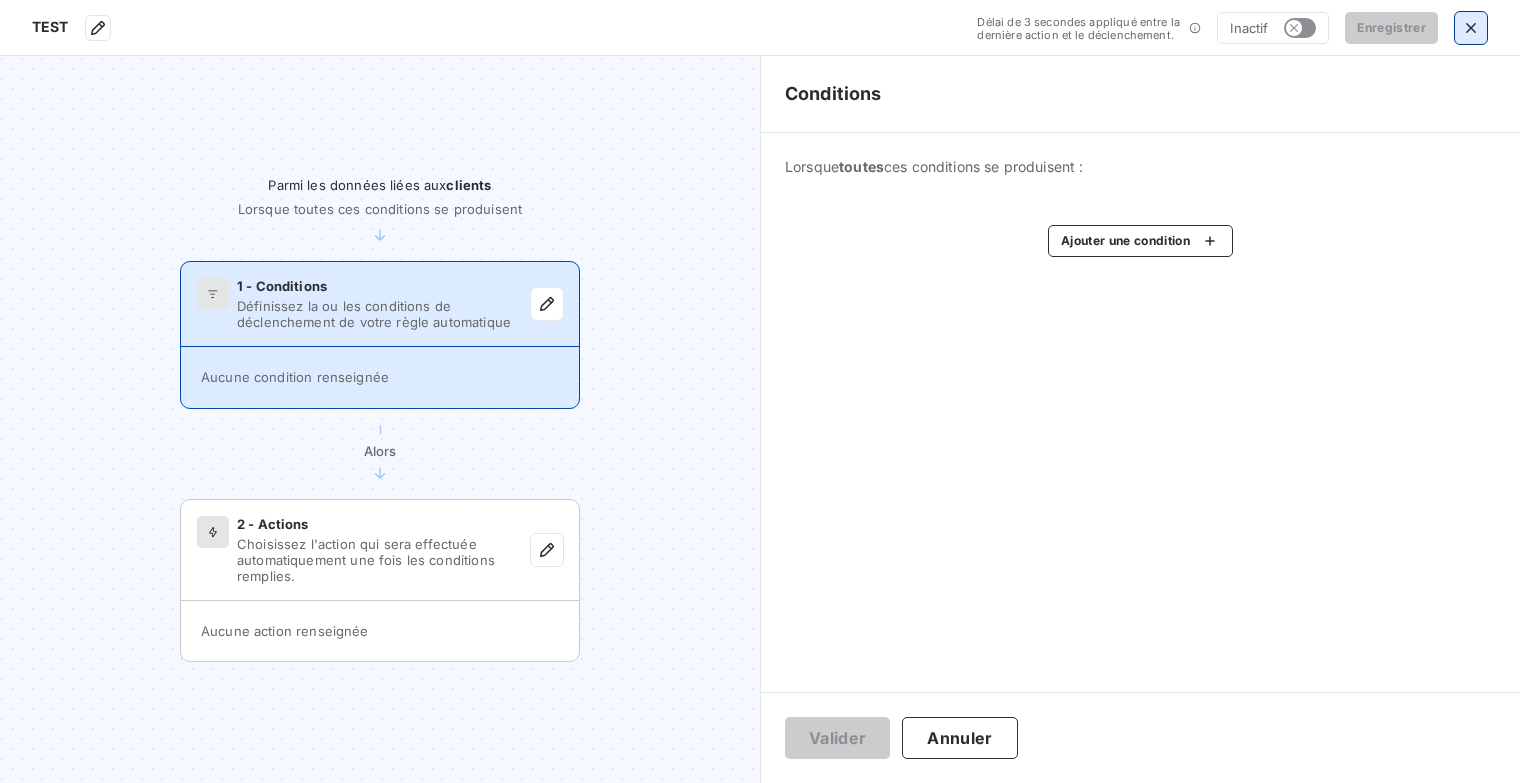 click 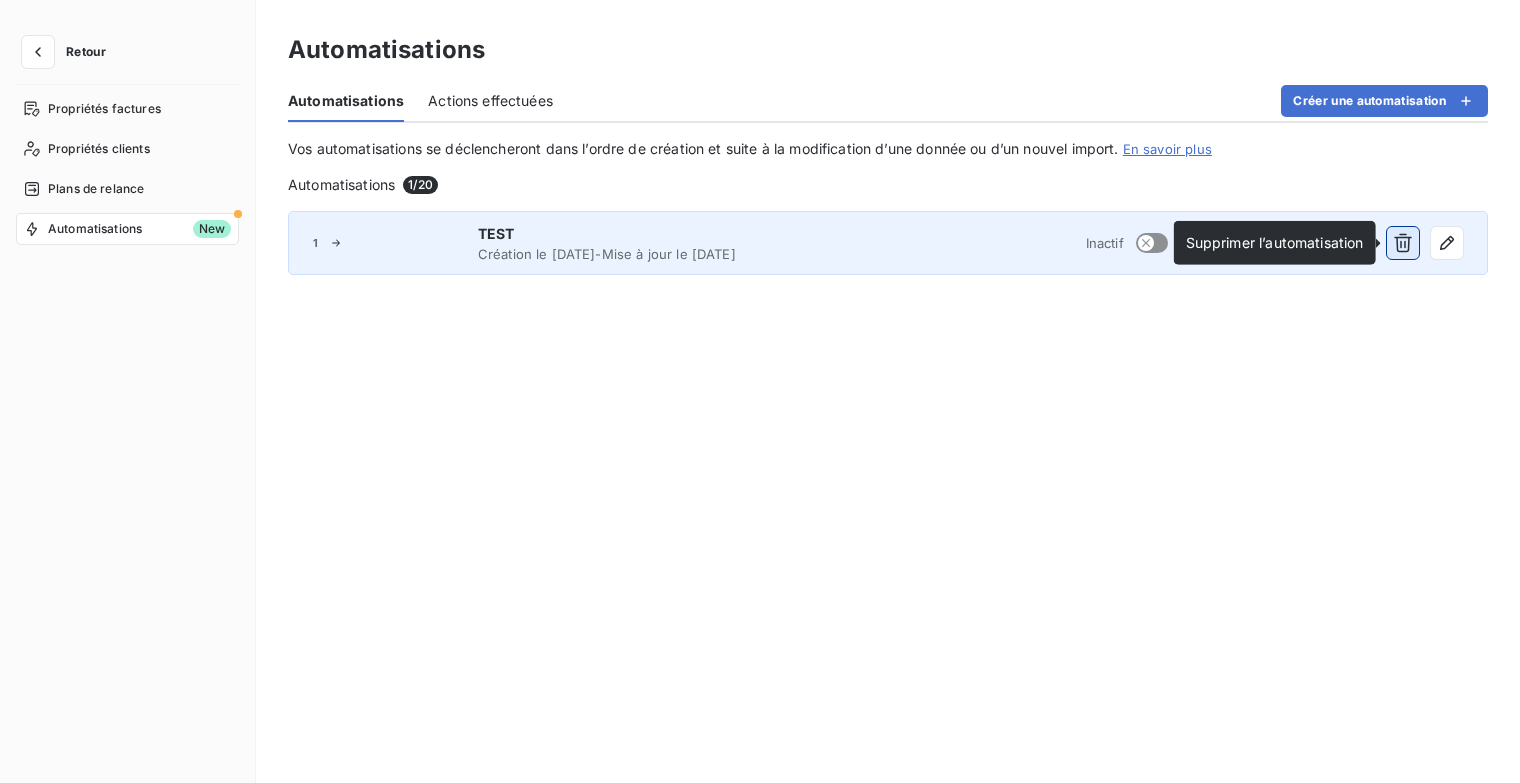 click 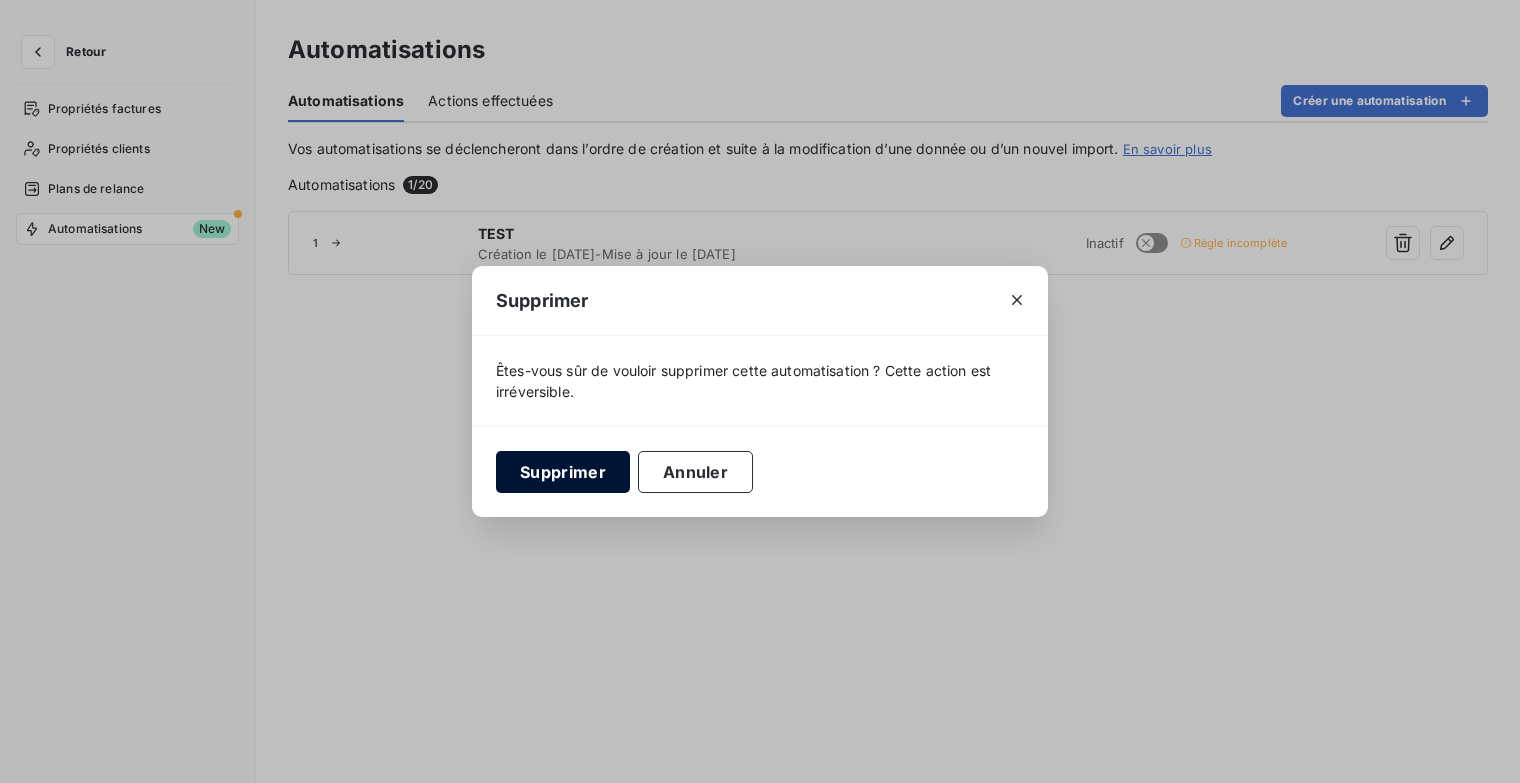 click on "Supprimer" at bounding box center (563, 472) 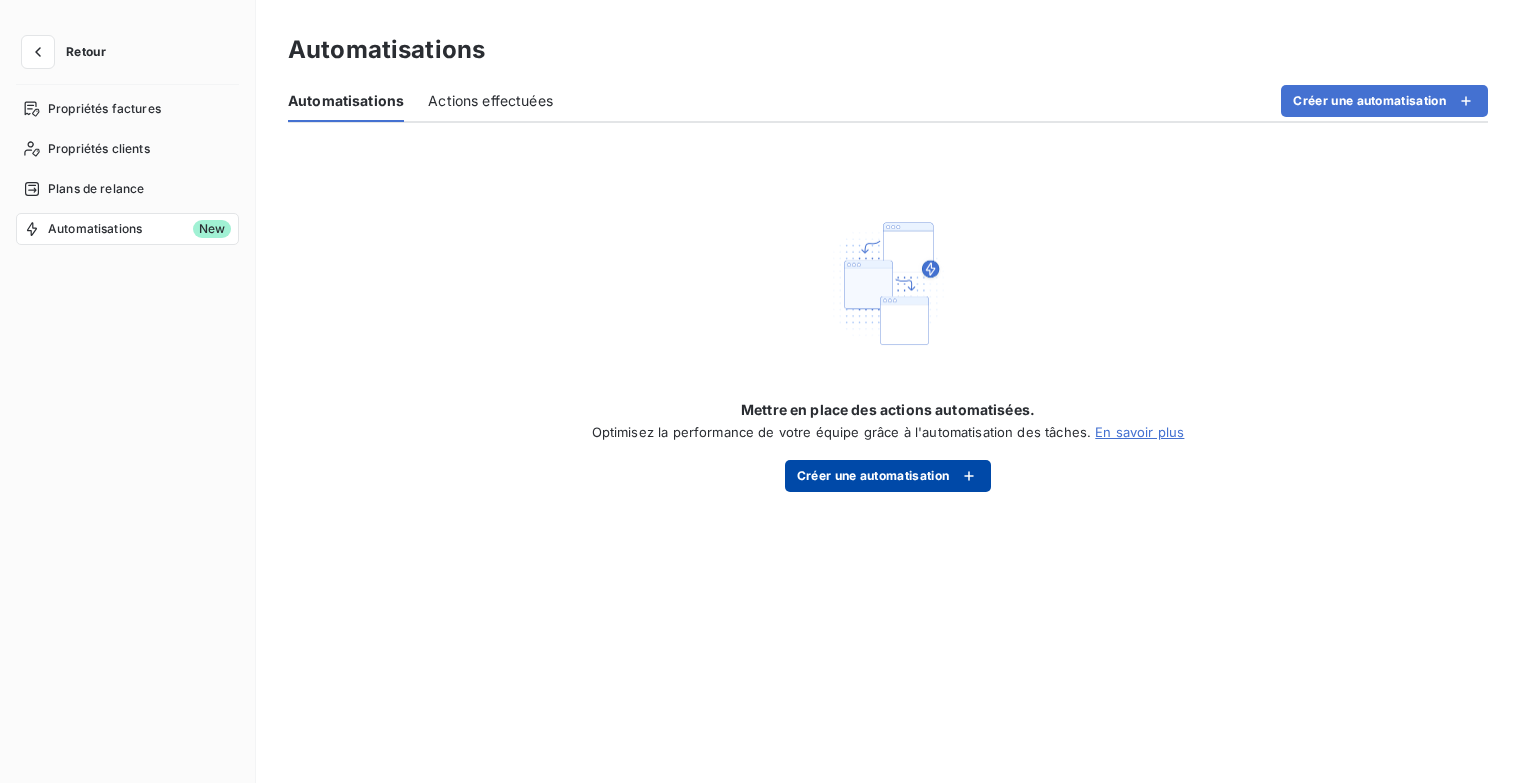click on "Créer une automatisation" at bounding box center [888, 476] 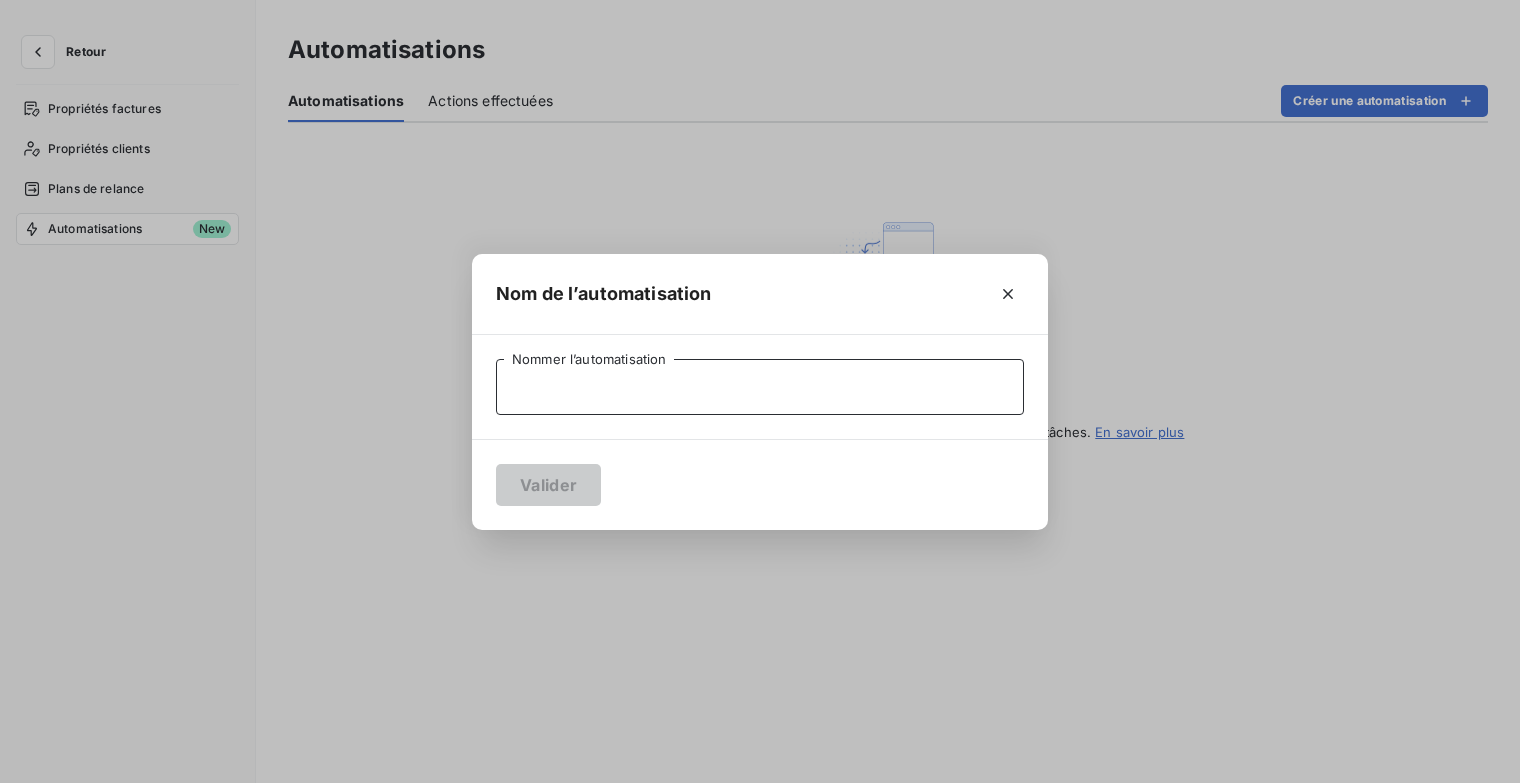 drag, startPoint x: 558, startPoint y: 389, endPoint x: 584, endPoint y: 395, distance: 26.683329 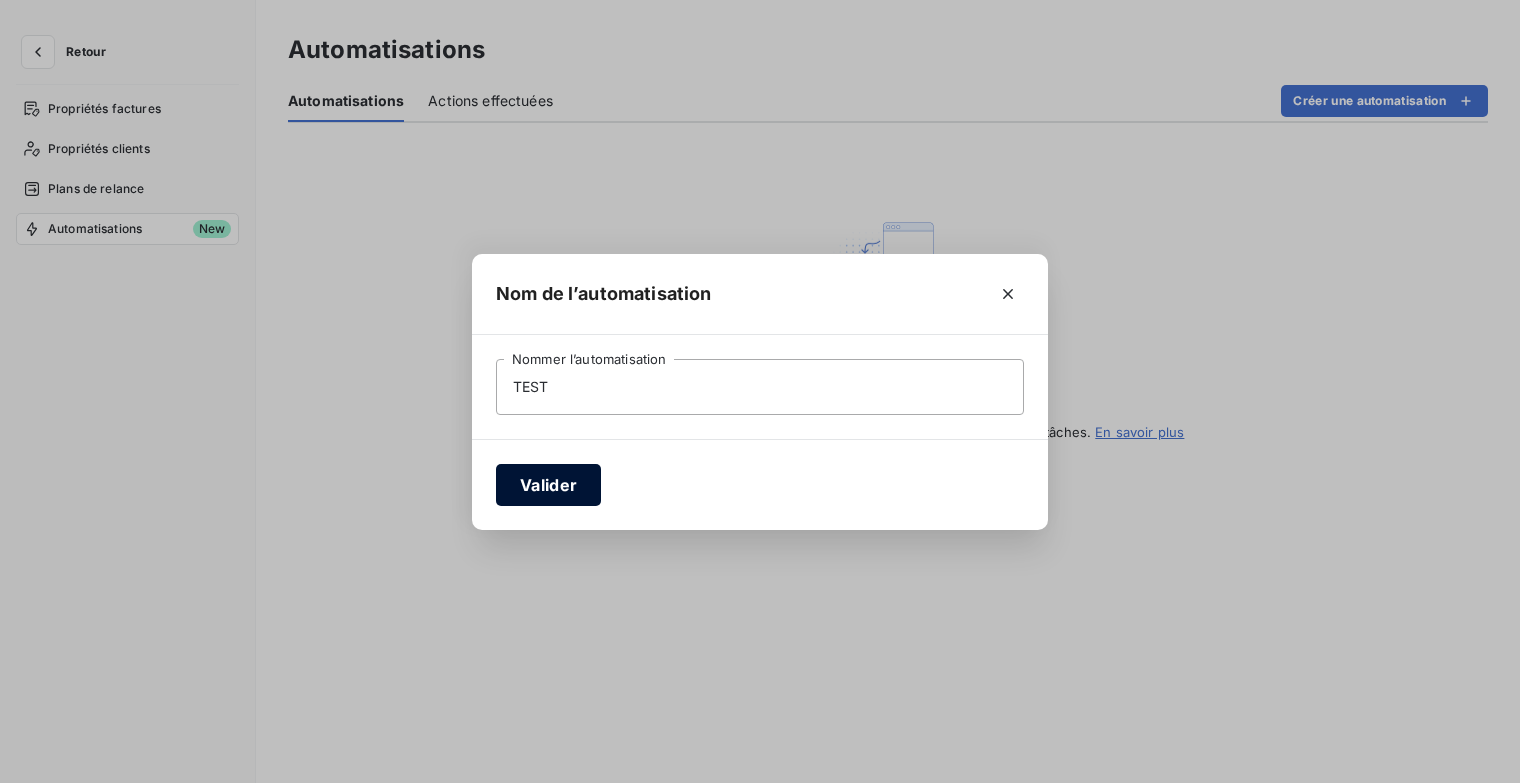 click on "Valider" at bounding box center [548, 485] 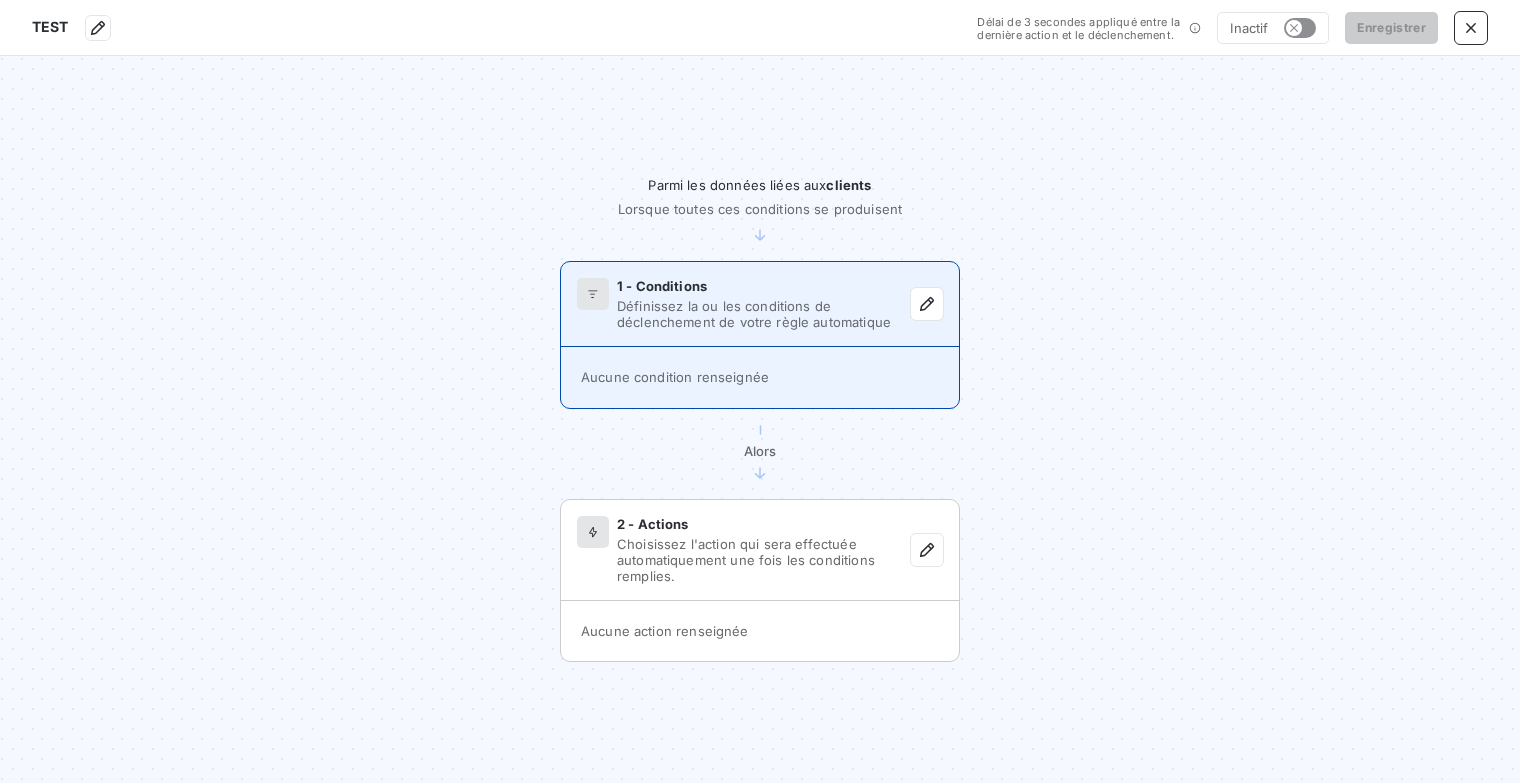 click on "Définissez la ou les conditions de déclenchement de votre règle automatique" at bounding box center [764, 314] 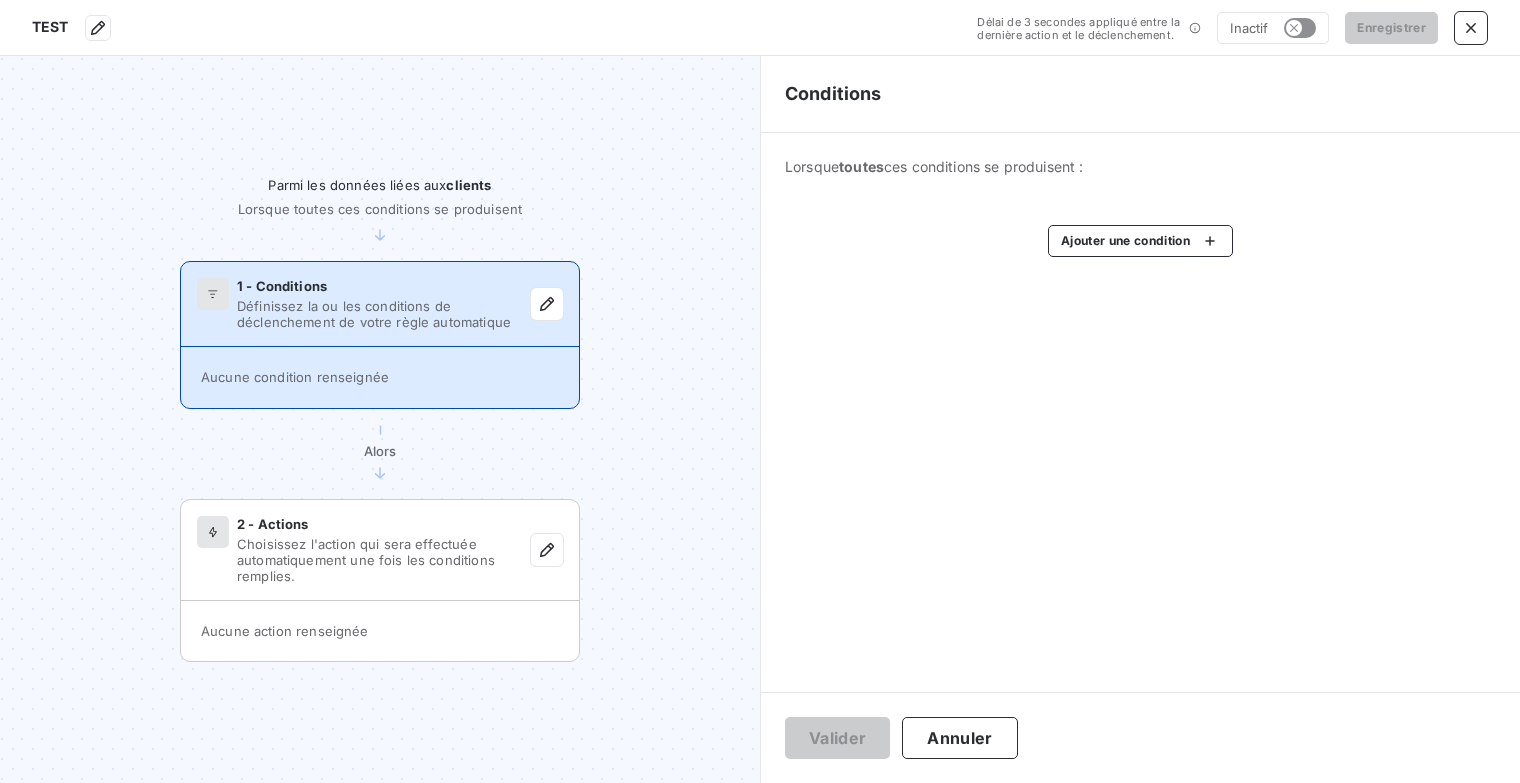 click on "TEST Délai de 3 secondes appliqué entre la dernière action et le déclenchement. Inactif Enregistrer Parmi les données liées aux  clients Lorsque toutes ces conditions se produisent 1 - Conditions Définissez la ou les conditions de déclenchement de votre règle automatique Aucune condition renseignée Alors 2 - Actions Choisissez l'action qui sera effectuée automatiquement une fois les conditions remplies. Aucune action renseignée Conditions Lorsque  toutes  ces conditions se produisent :  Ajouter une condition Valider Annuler" at bounding box center (760, 391) 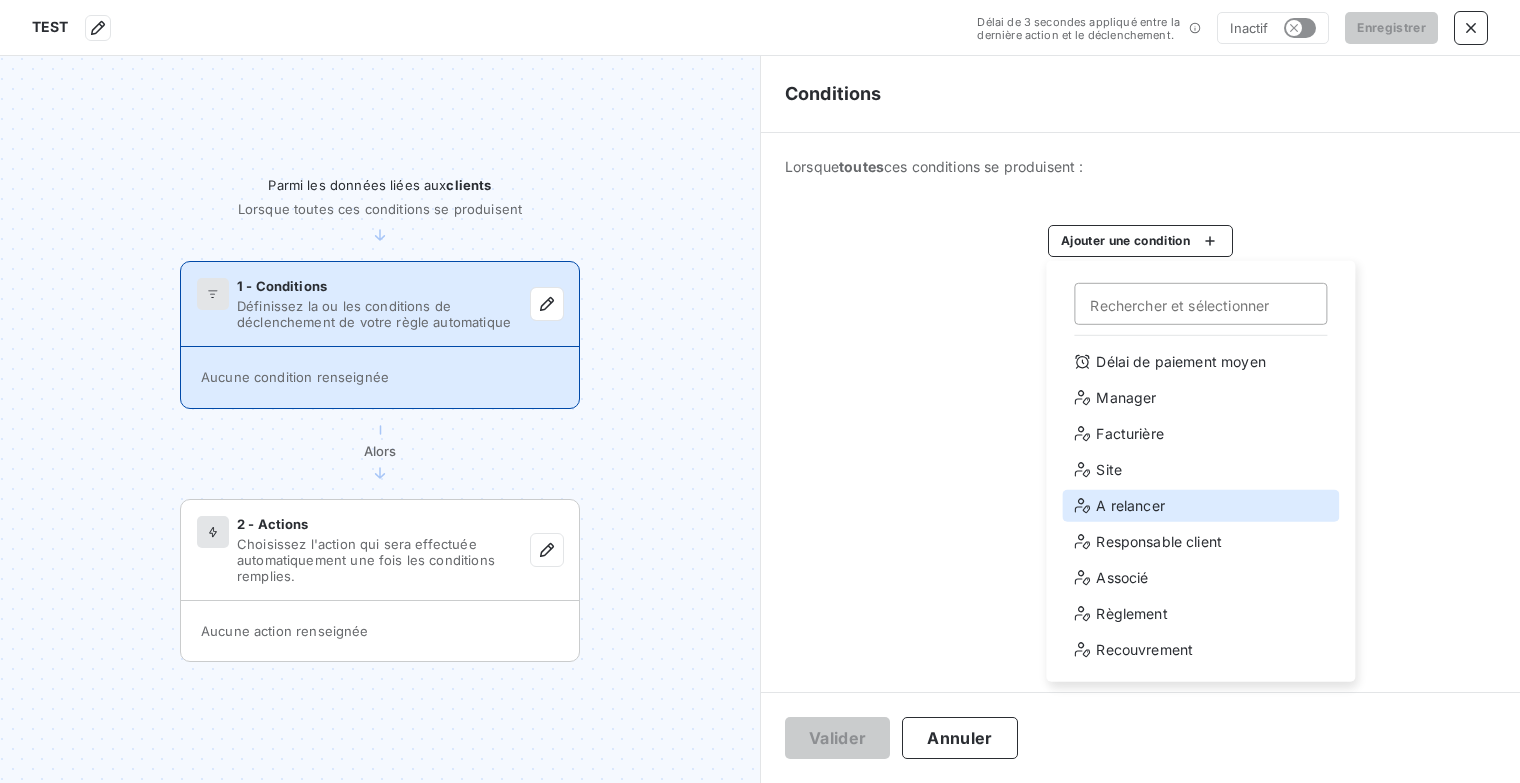 click on "A relancer" at bounding box center (1200, 506) 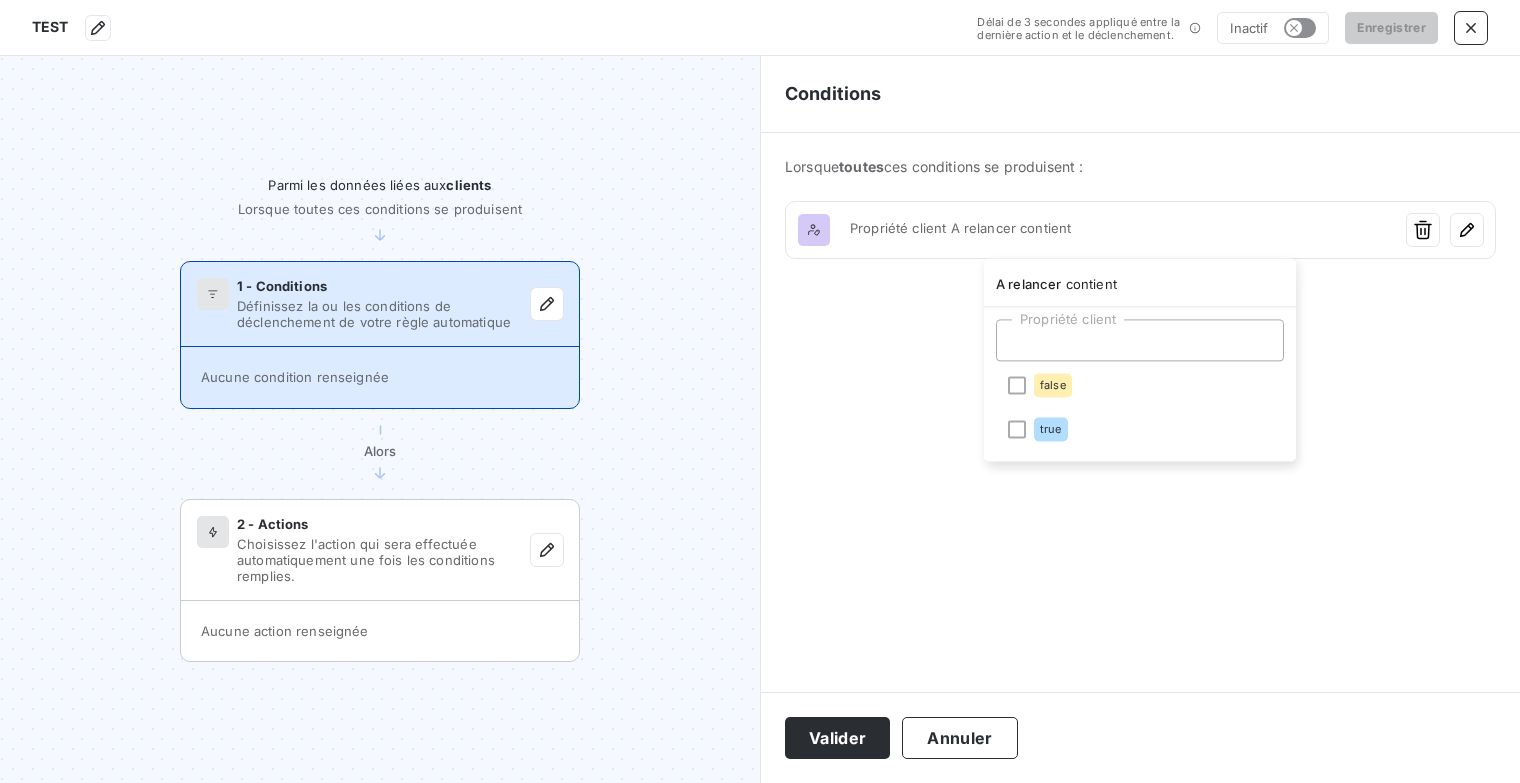 click on "TEST Délai de 3 secondes appliqué entre la dernière action et le déclenchement. Inactif Enregistrer Parmi les données liées aux  clients Lorsque toutes ces conditions se produisent 1 - Conditions Définissez la ou les conditions de déclenchement de votre règle automatique Aucune condition renseignée Alors 2 - Actions Choisissez l'action qui sera effectuée automatiquement une fois les conditions remplies. Aucune action renseignée Conditions Lorsque  toutes  ces conditions se produisent :  Propriété client A relancer contient Ajouter une condition Valider Annuler
A relancer   contient Propriété client false true" at bounding box center [760, 391] 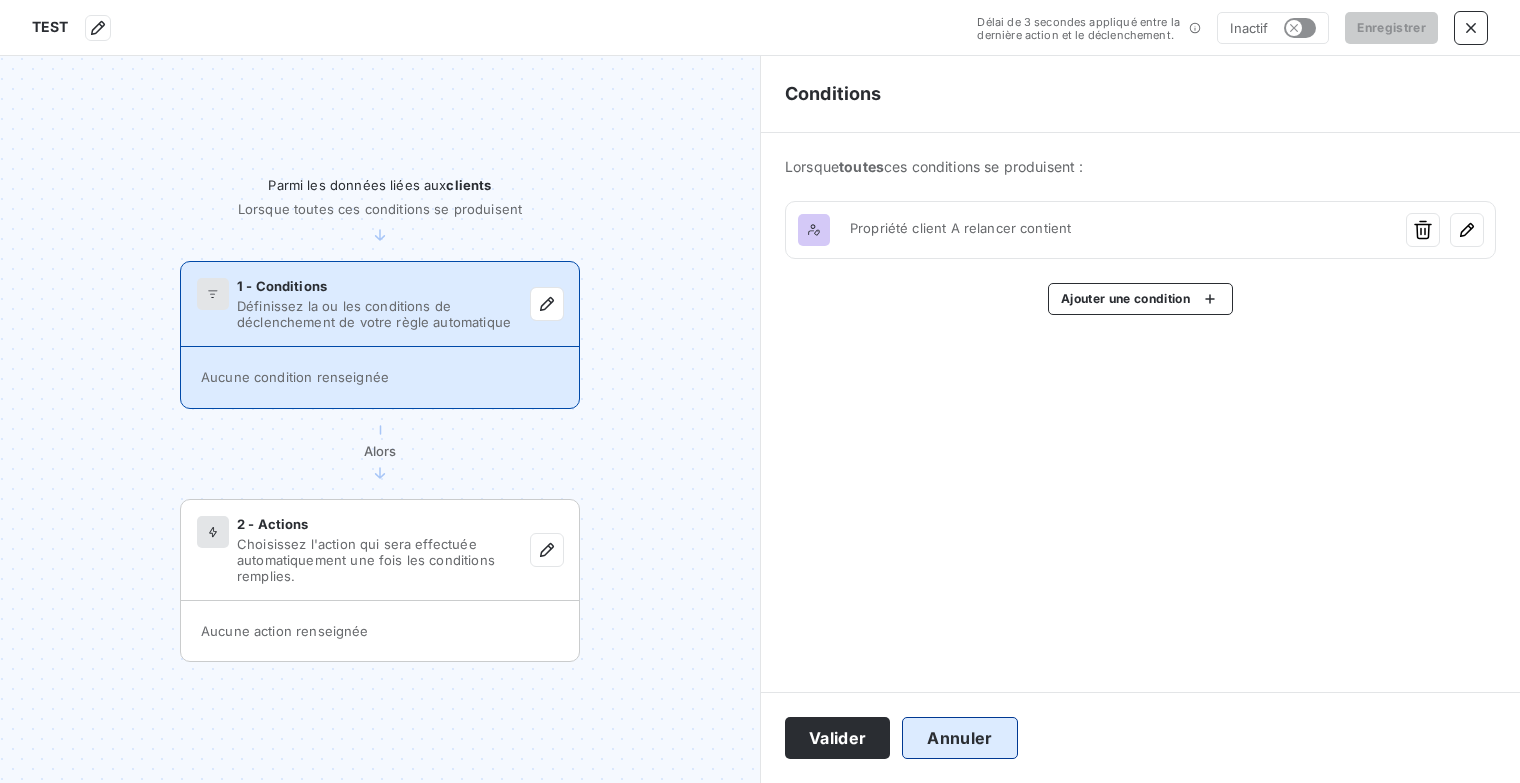 click on "Annuler" at bounding box center (959, 738) 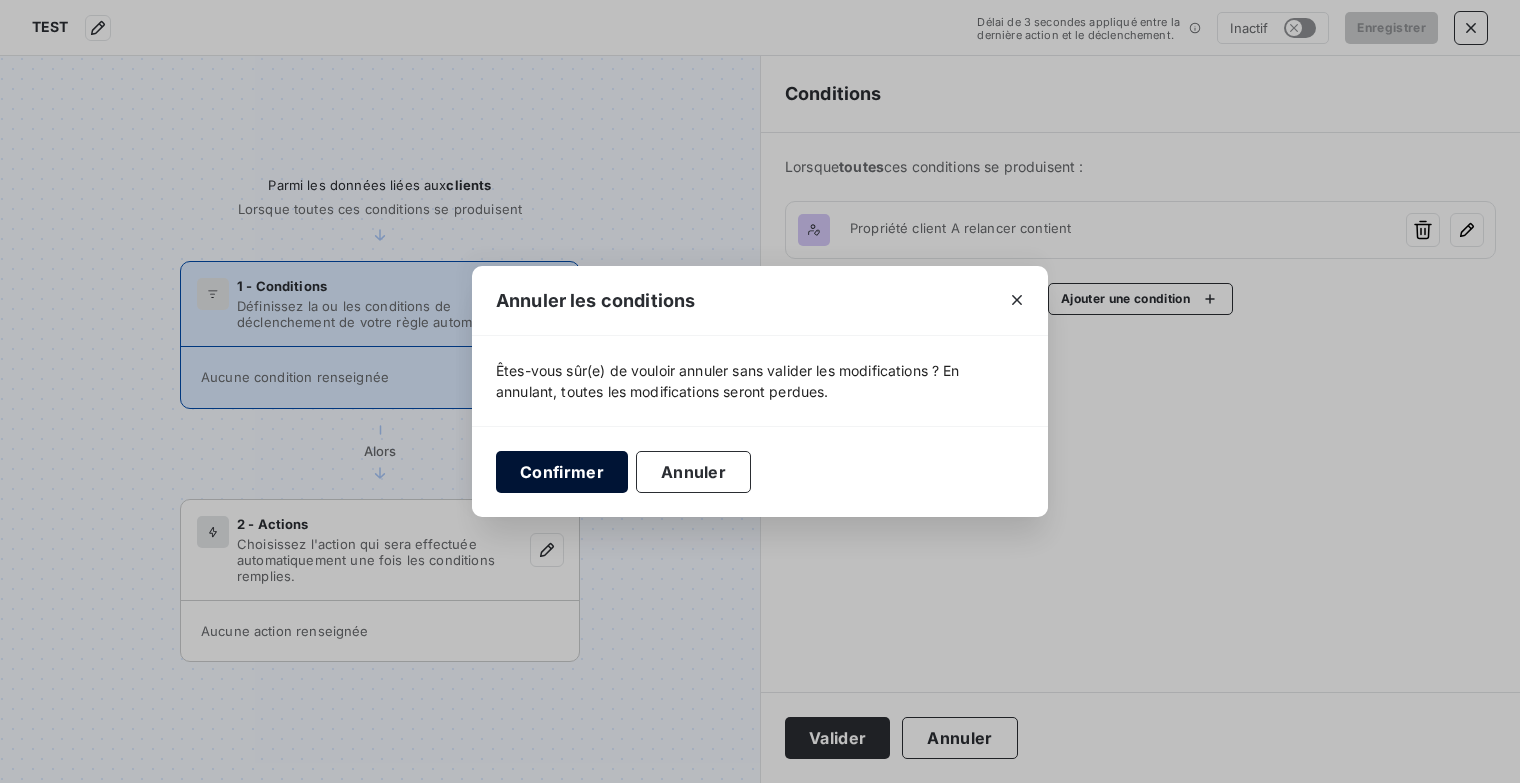 click on "Confirmer" at bounding box center [562, 472] 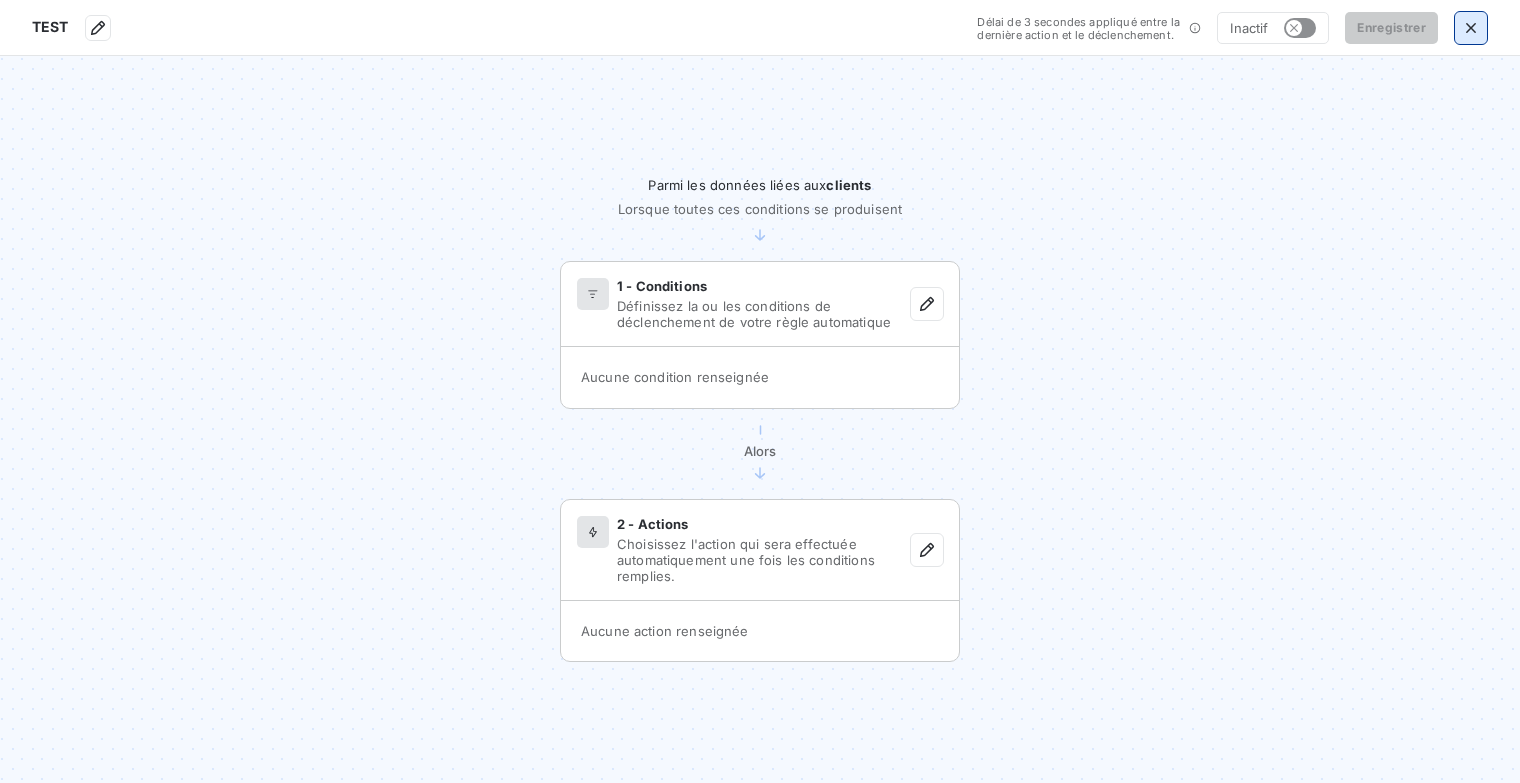 click at bounding box center [1471, 28] 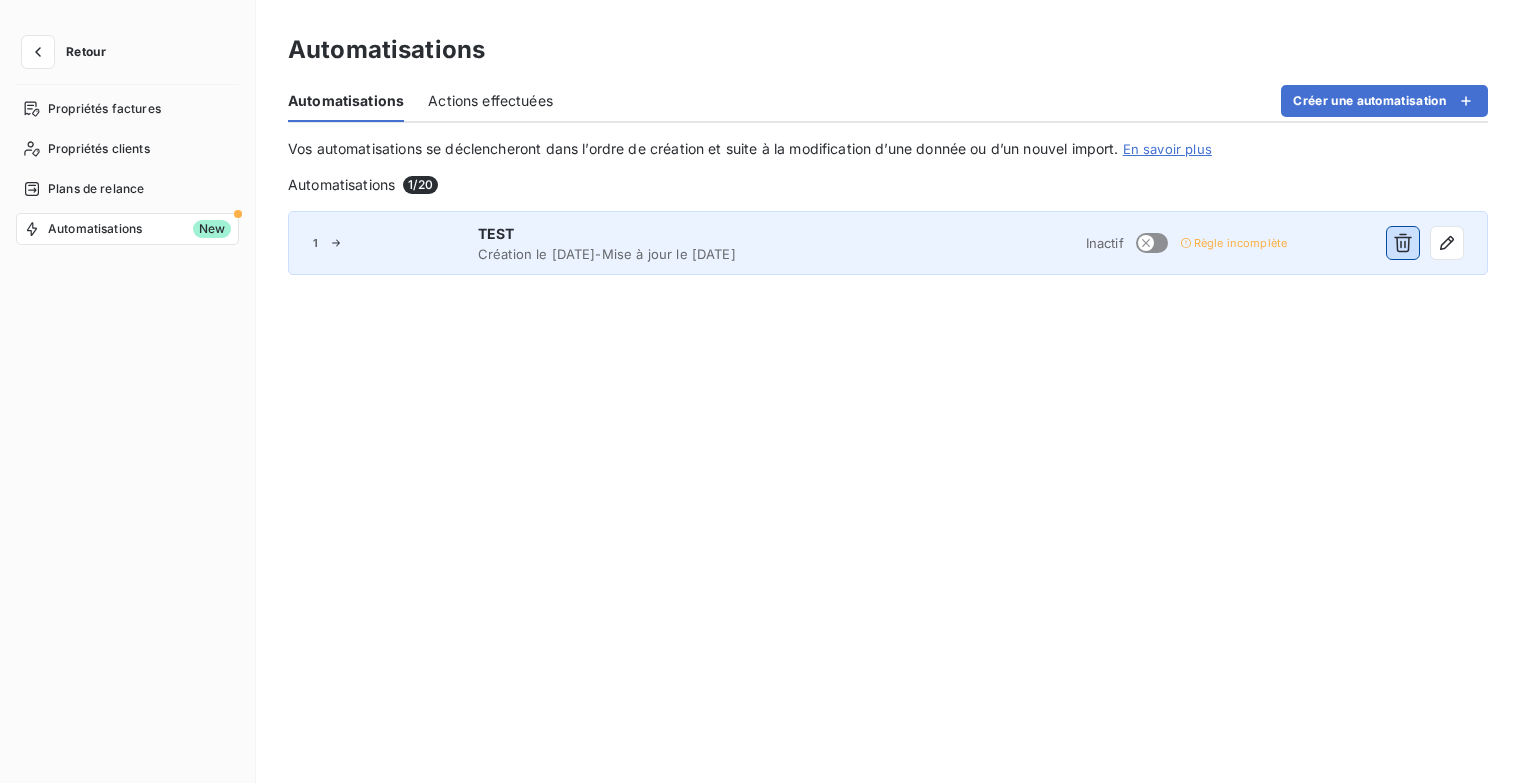drag, startPoint x: 1397, startPoint y: 243, endPoint x: 1384, endPoint y: 247, distance: 13.601471 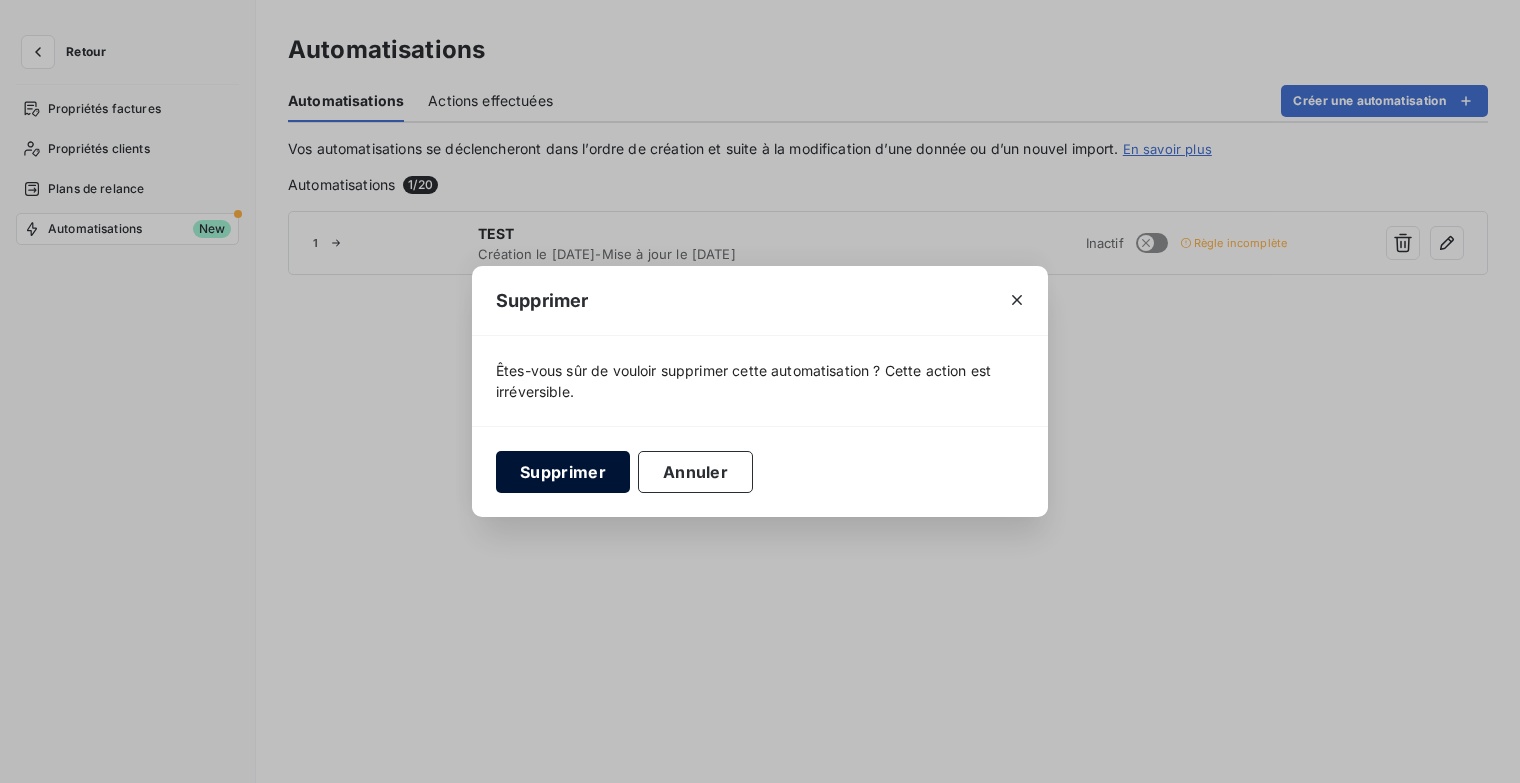 drag, startPoint x: 512, startPoint y: 490, endPoint x: 590, endPoint y: 465, distance: 81.908485 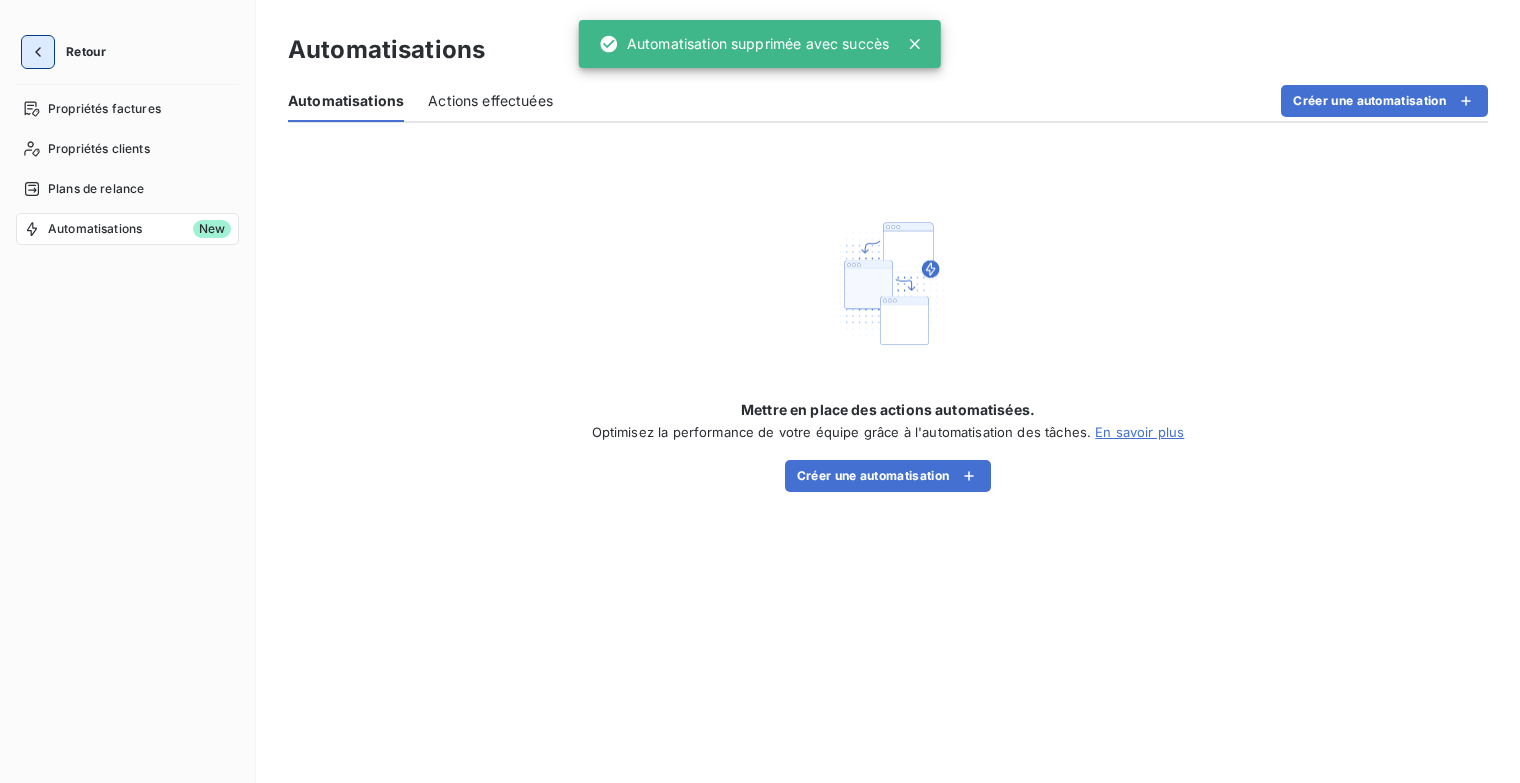 click 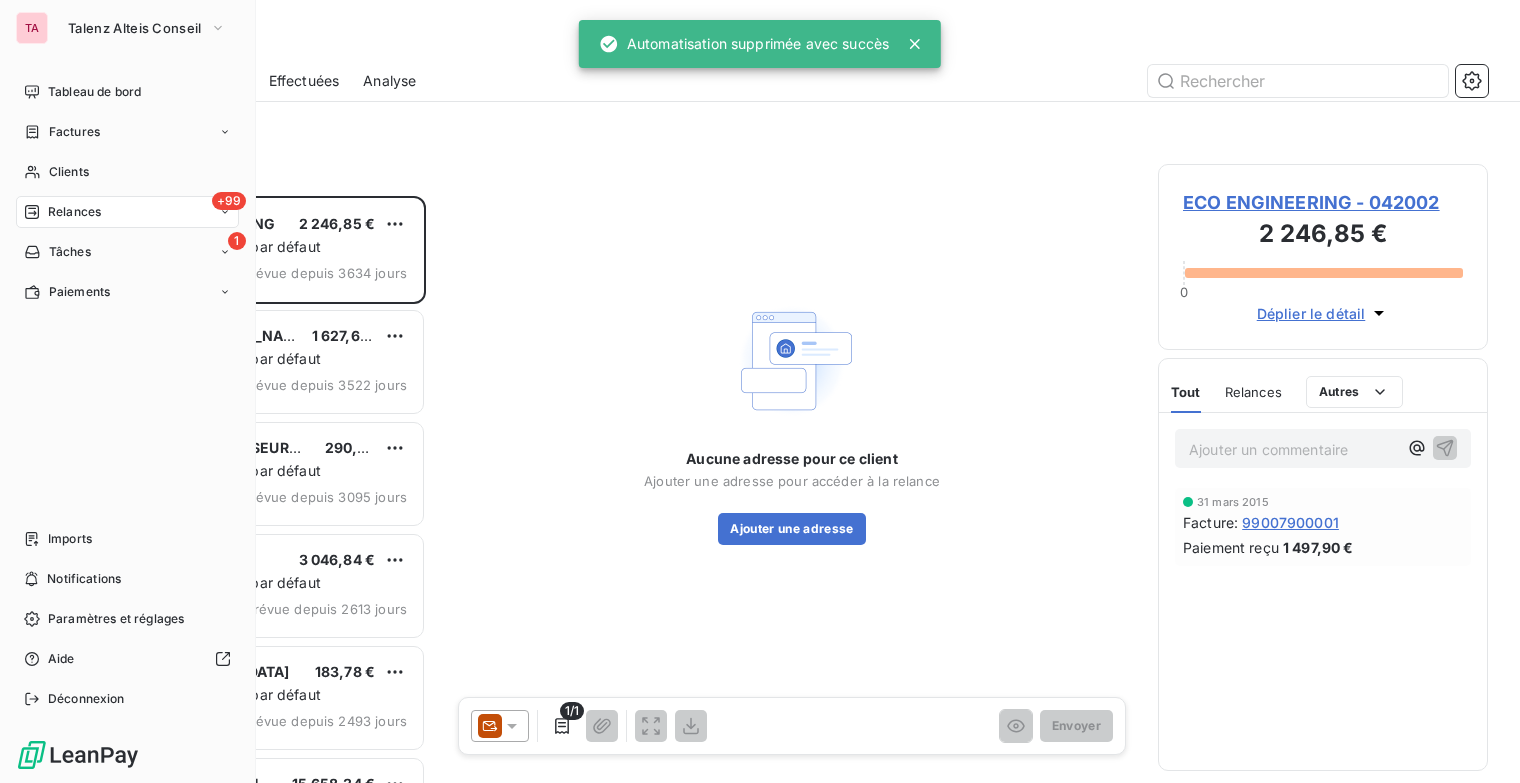 scroll, scrollTop: 16, scrollLeft: 16, axis: both 